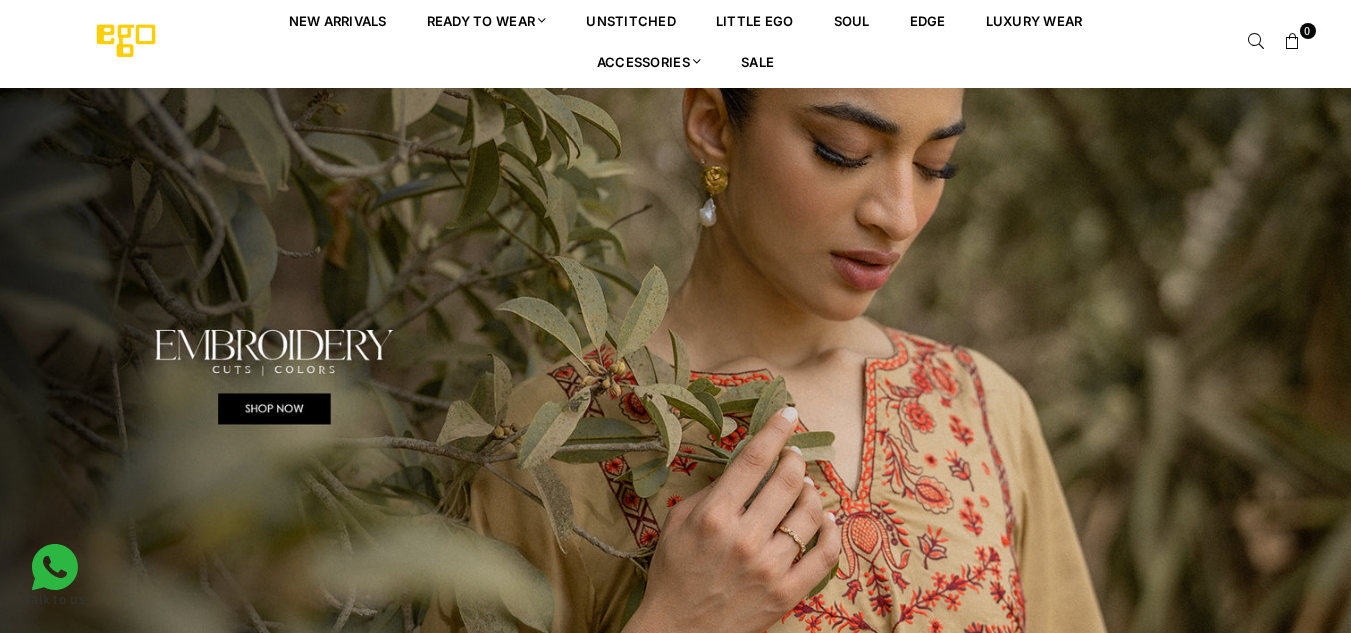 scroll, scrollTop: 0, scrollLeft: 0, axis: both 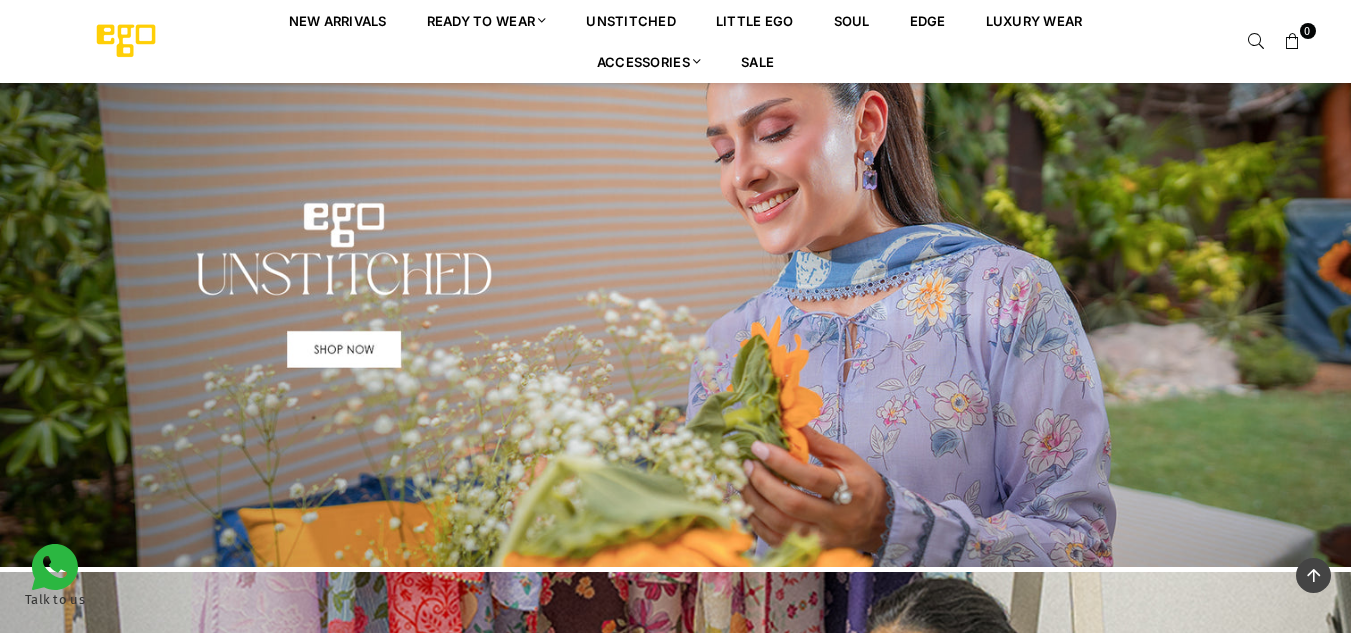 drag, startPoint x: 0, startPoint y: 0, endPoint x: 1365, endPoint y: 174, distance: 1376.0454 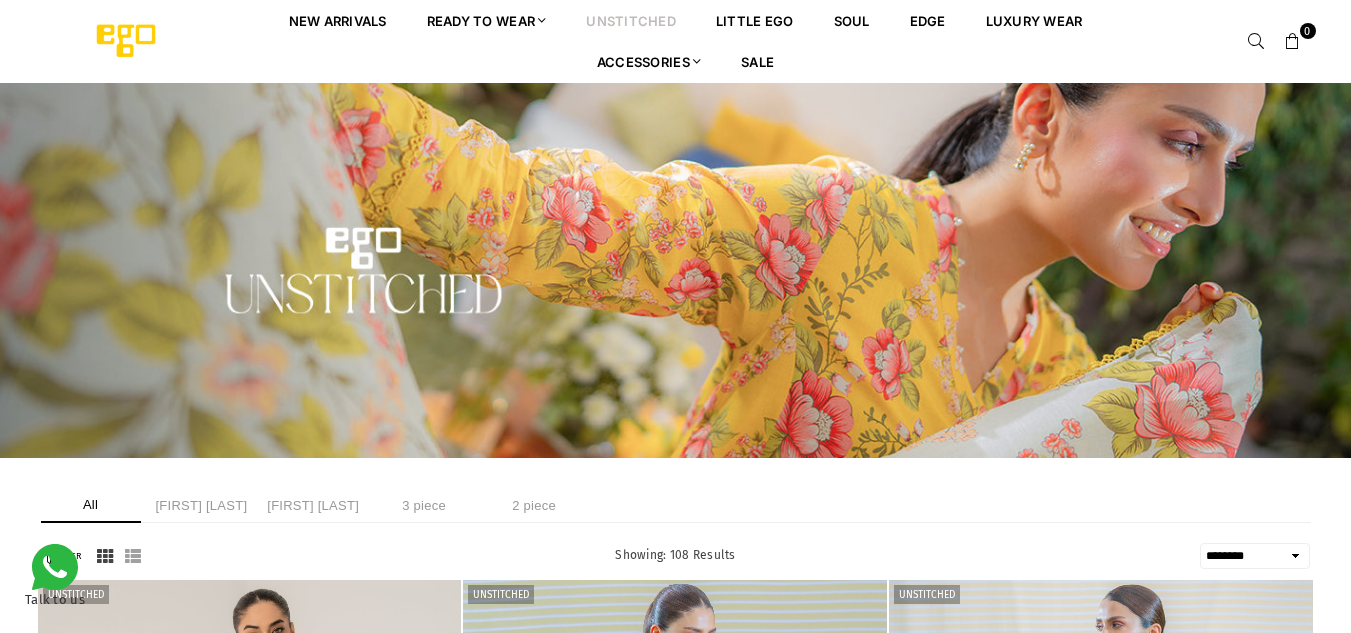 select on "******" 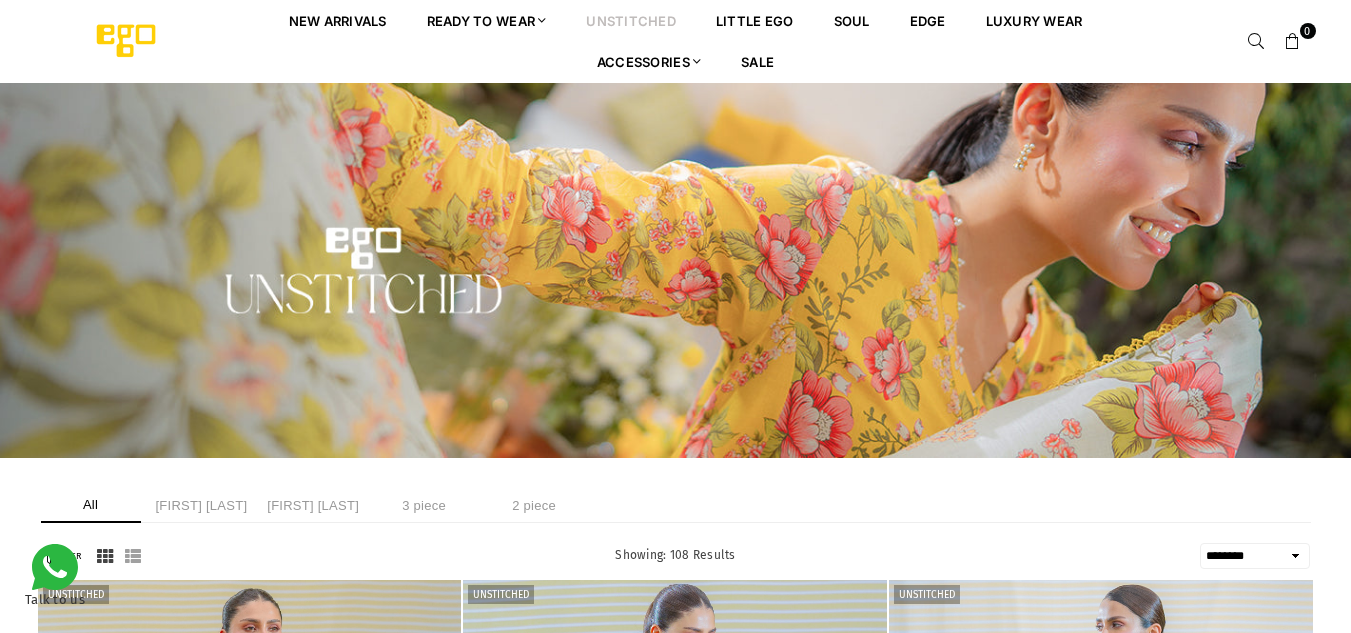 scroll, scrollTop: 0, scrollLeft: 0, axis: both 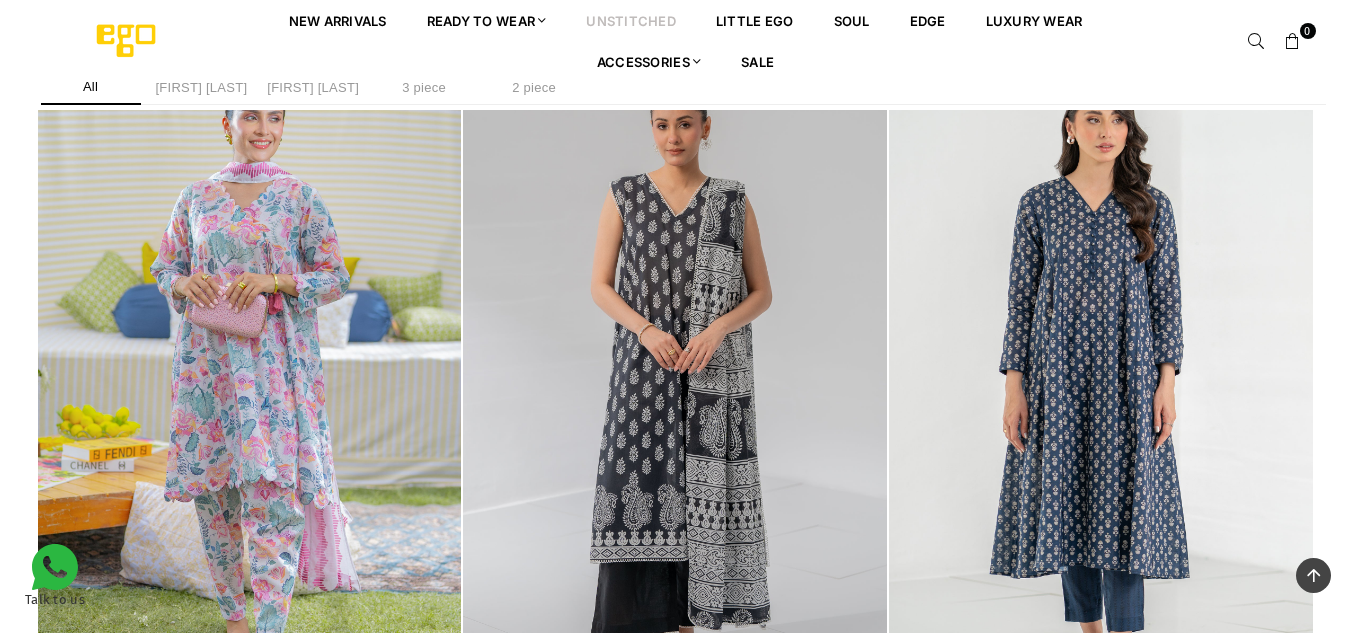 drag, startPoint x: 1357, startPoint y: 167, endPoint x: 1365, endPoint y: 269, distance: 102.31325 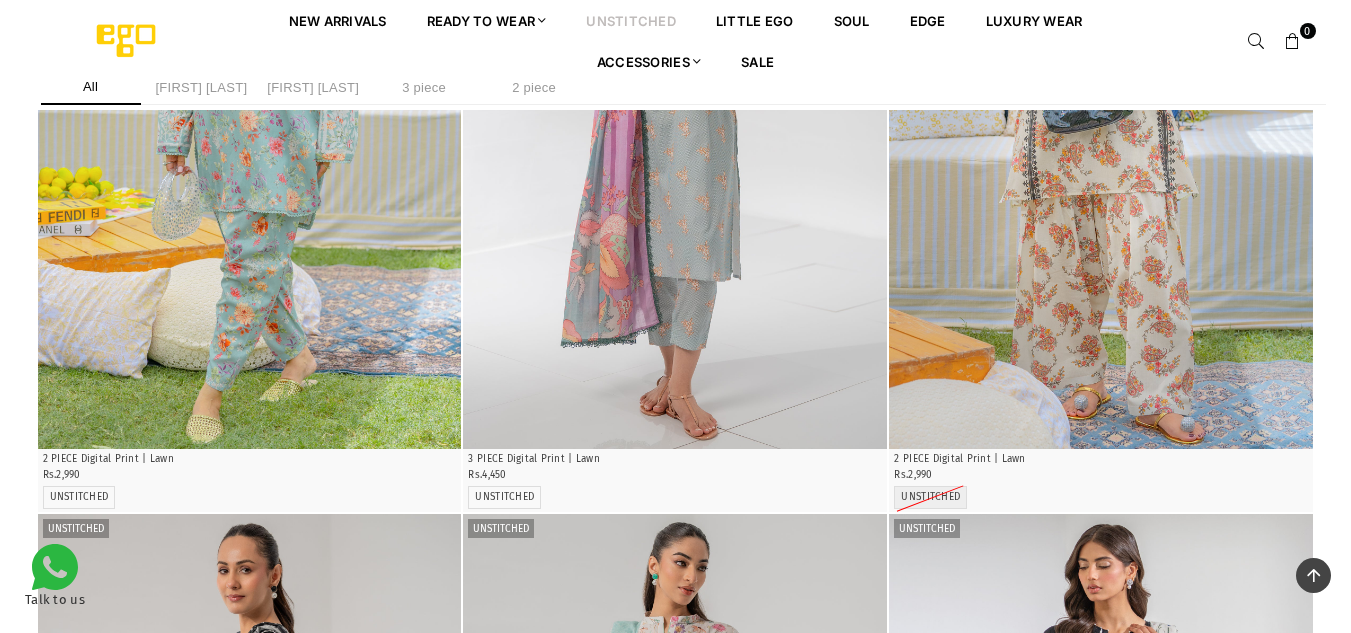 scroll, scrollTop: 2145, scrollLeft: 0, axis: vertical 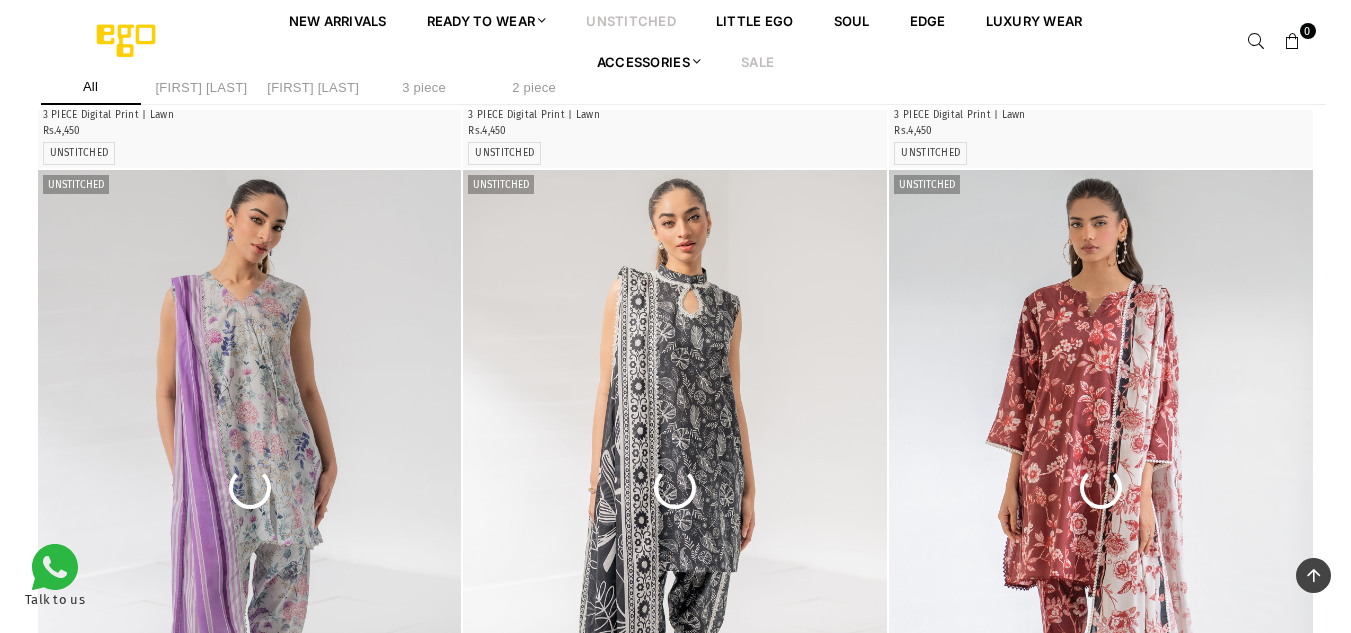 click on "Sale" at bounding box center [757, 61] 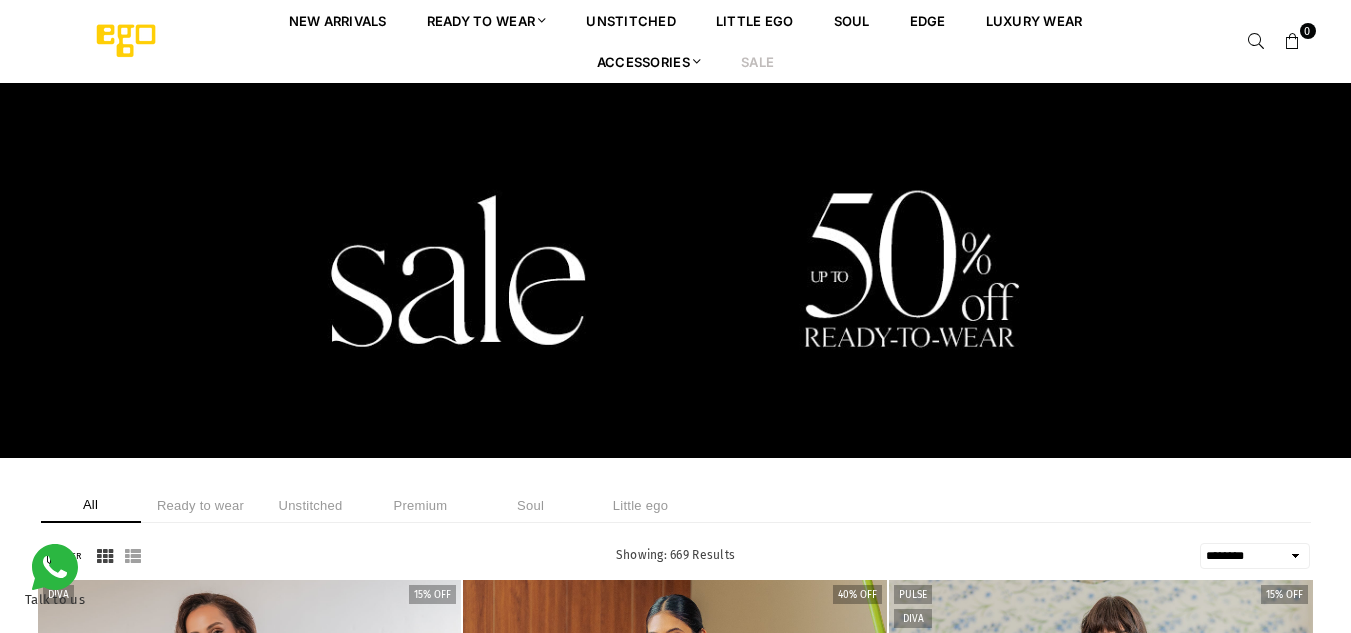 select on "******" 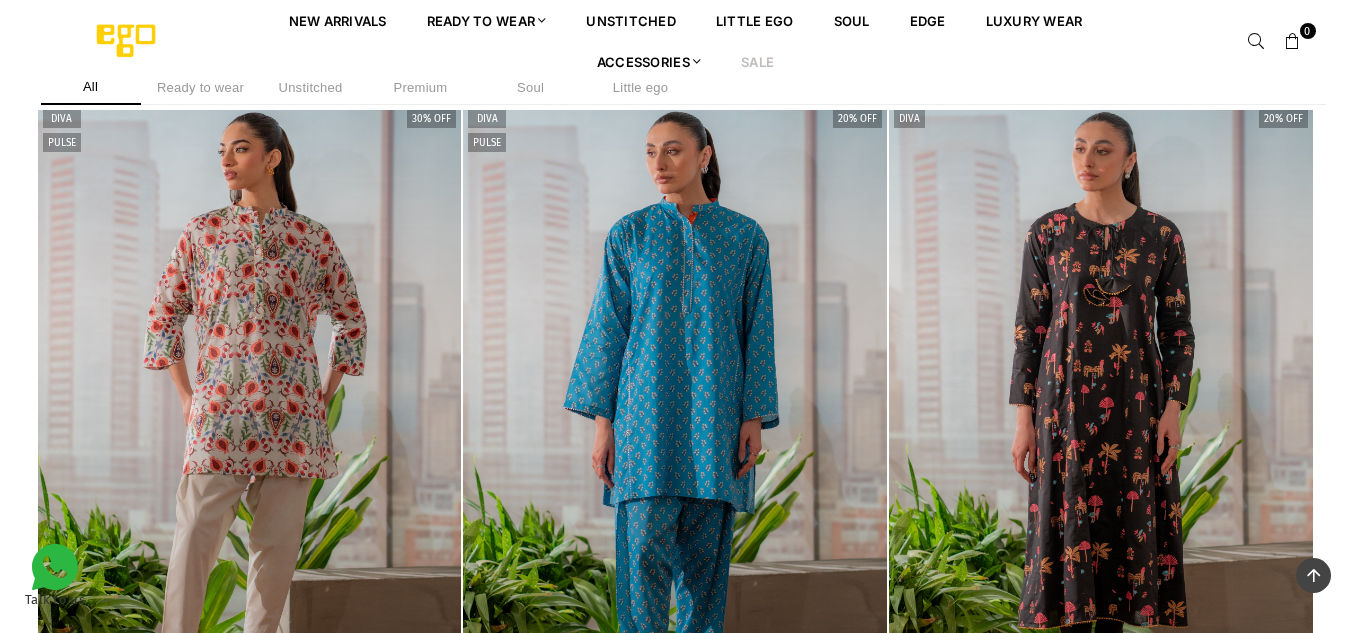 scroll, scrollTop: 1873, scrollLeft: 0, axis: vertical 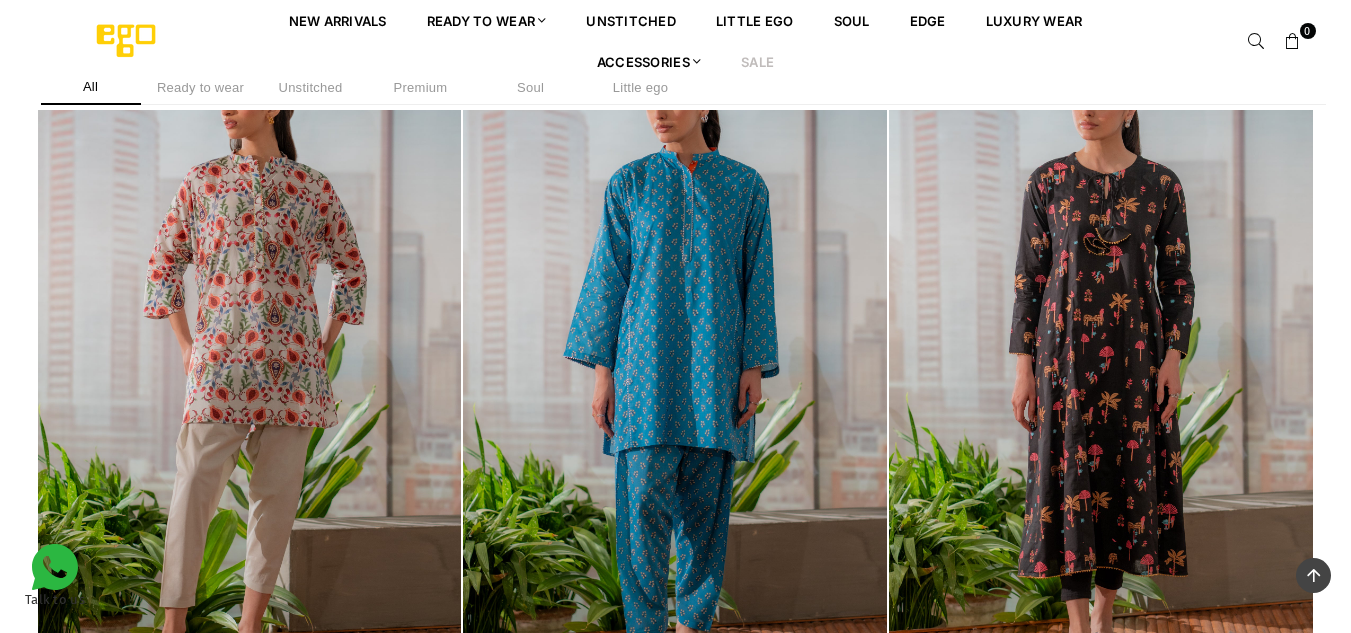 drag, startPoint x: 1361, startPoint y: 83, endPoint x: 1365, endPoint y: 368, distance: 285.02808 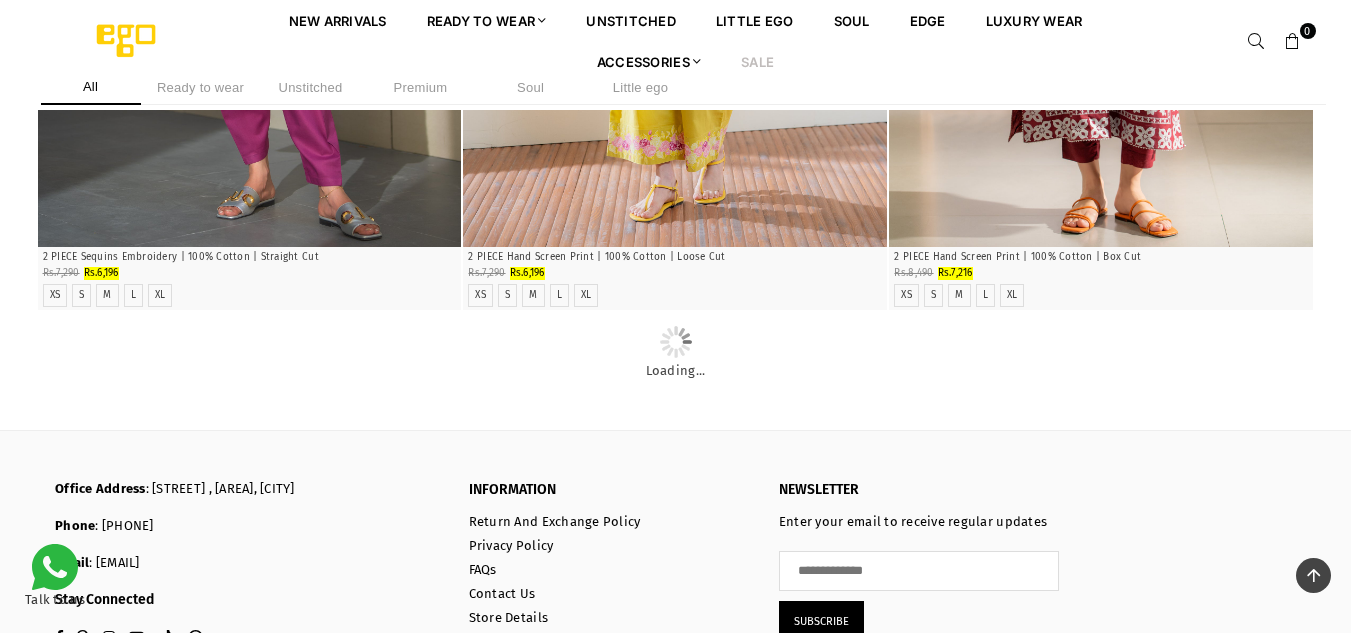 scroll, scrollTop: 3080, scrollLeft: 0, axis: vertical 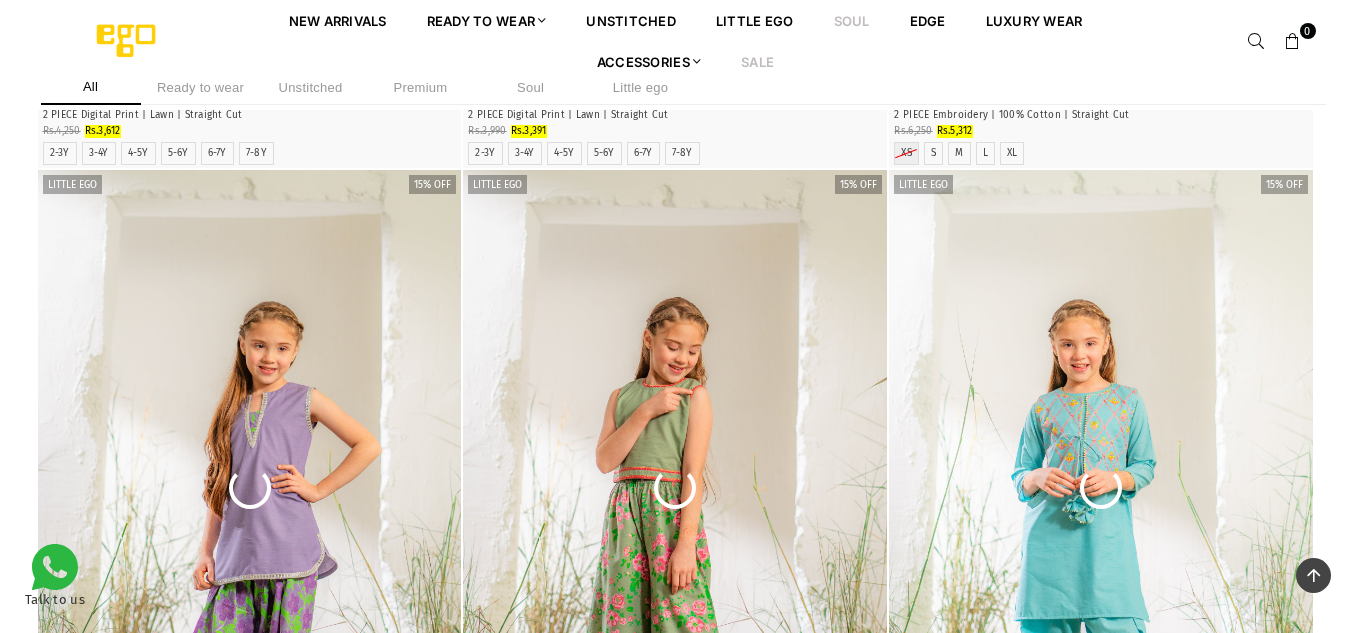 click on "Soul" at bounding box center [852, 20] 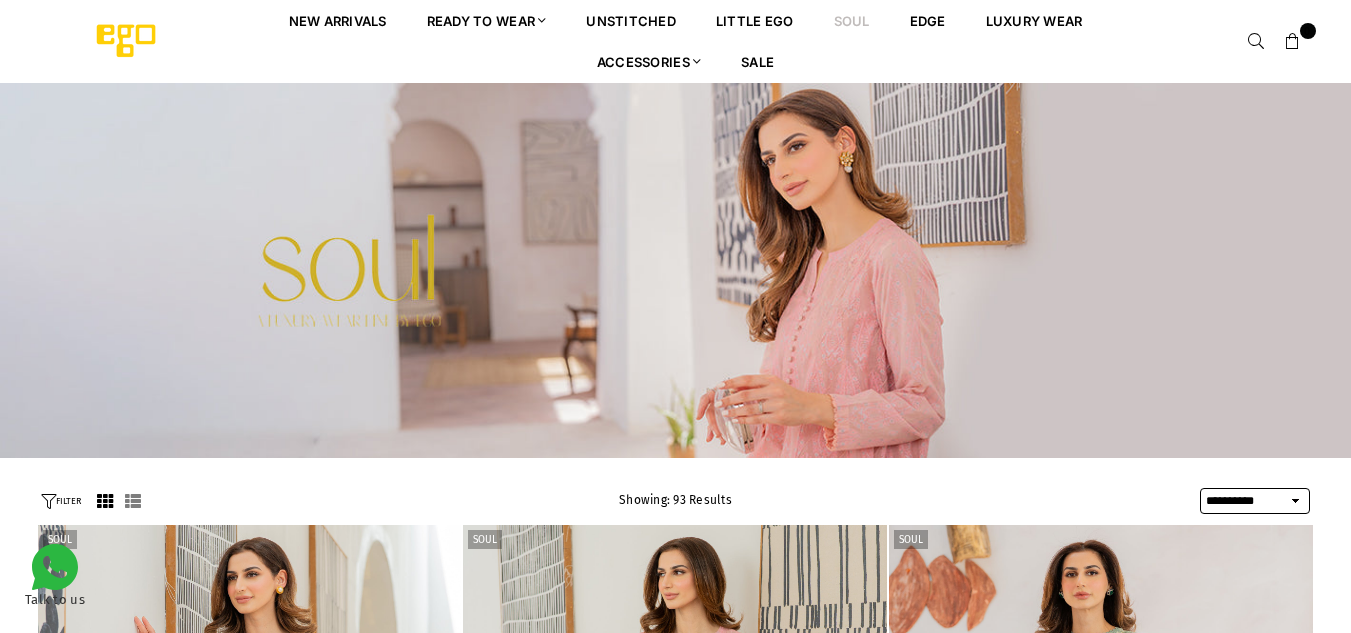 select on "**********" 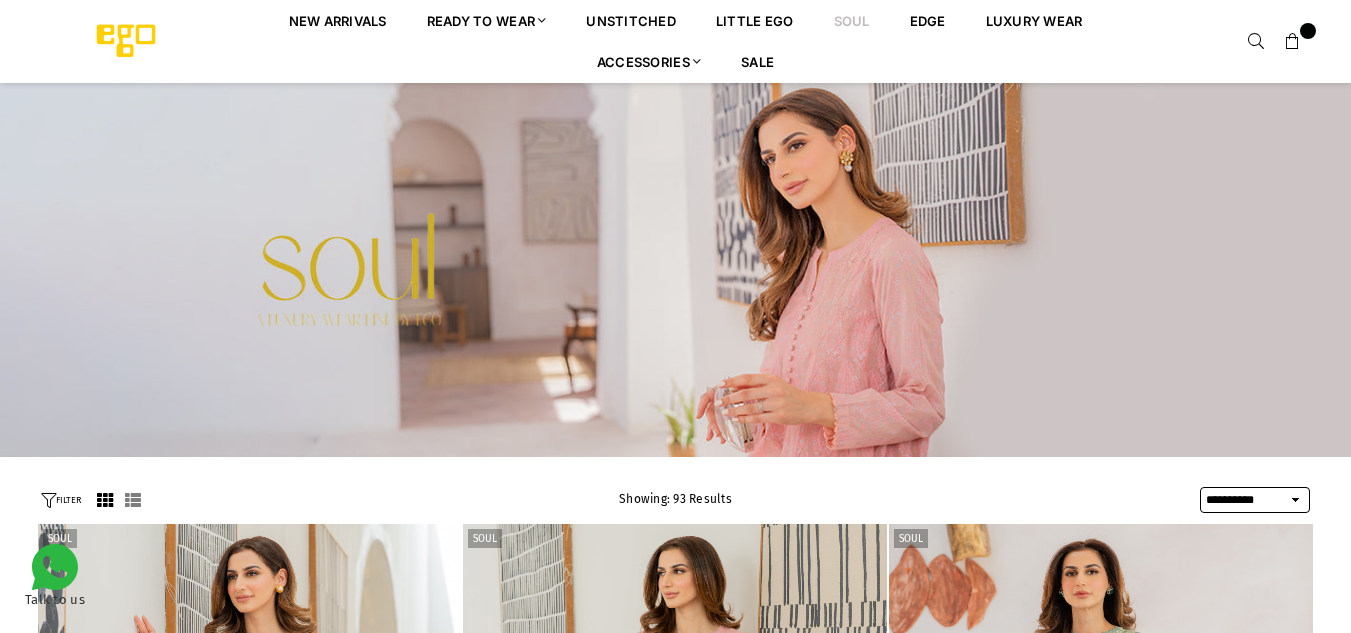 scroll, scrollTop: 673, scrollLeft: 0, axis: vertical 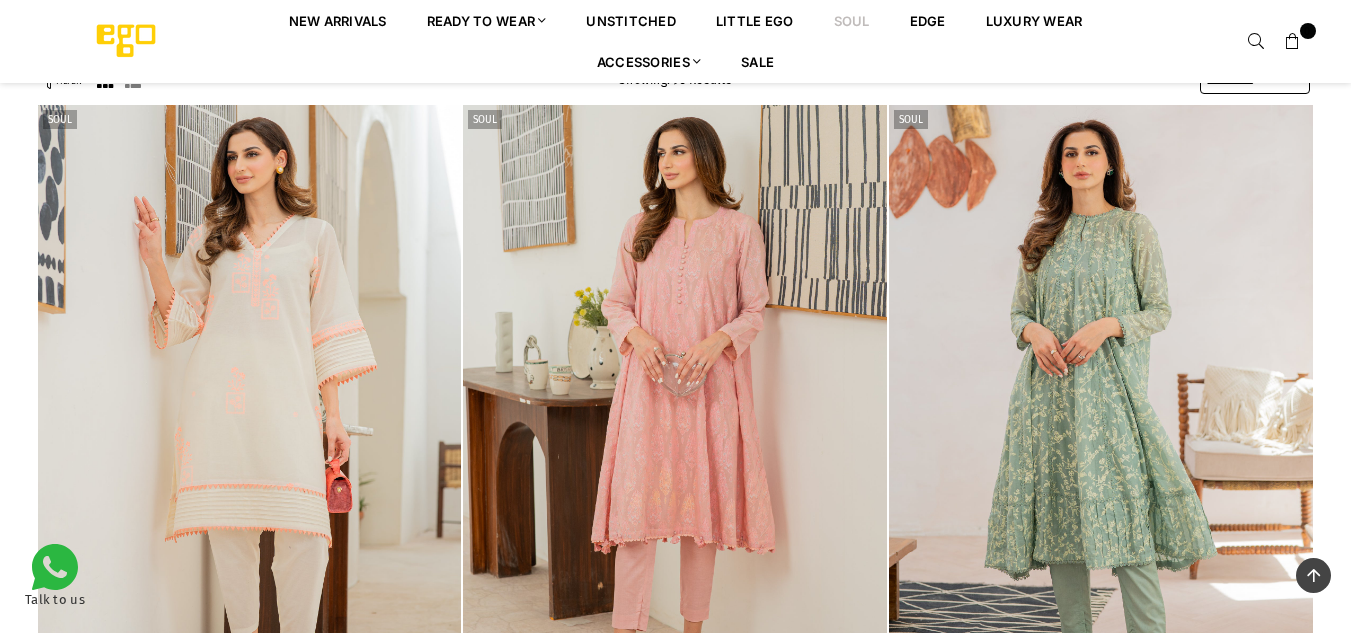 click on "**********" at bounding box center (675, 1476) 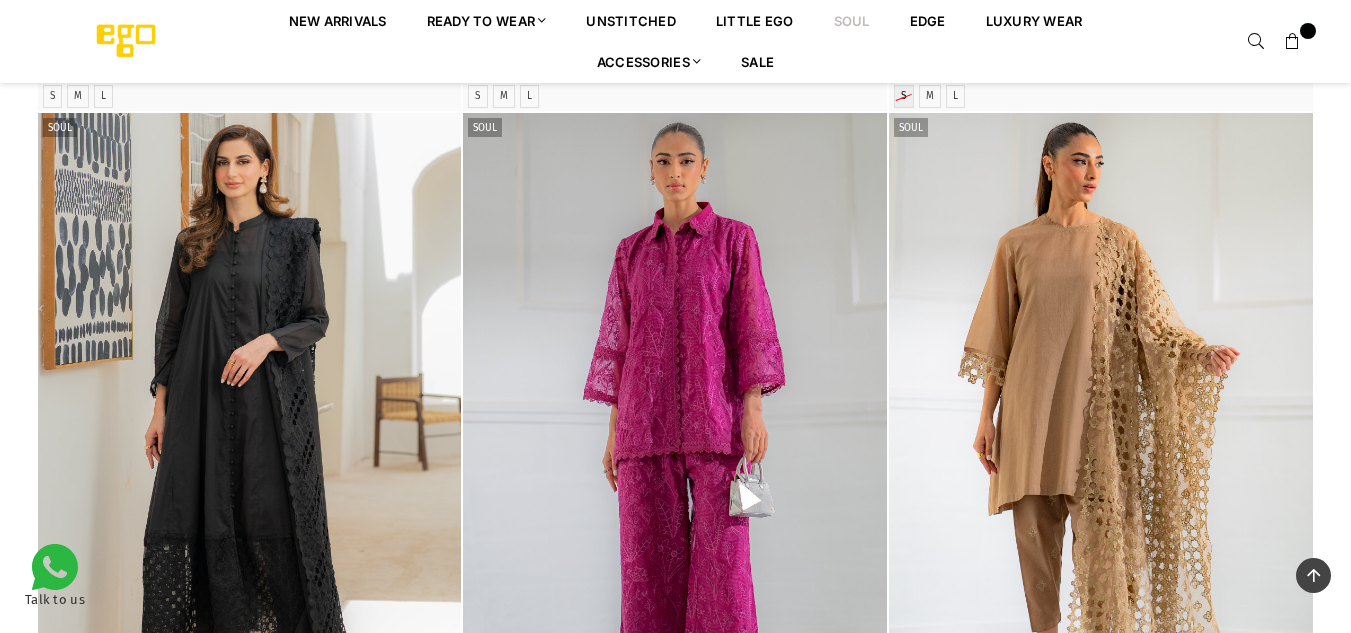 scroll, scrollTop: 1118, scrollLeft: 0, axis: vertical 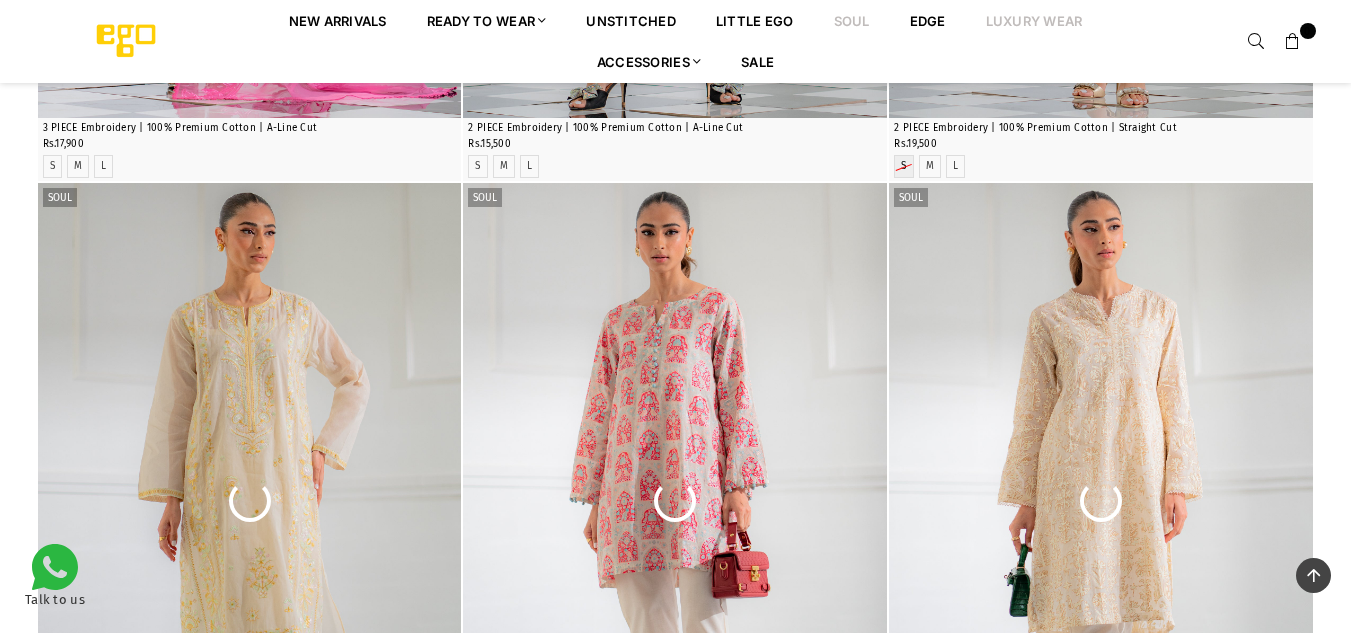 click on "Luxury Wear" at bounding box center [1034, 20] 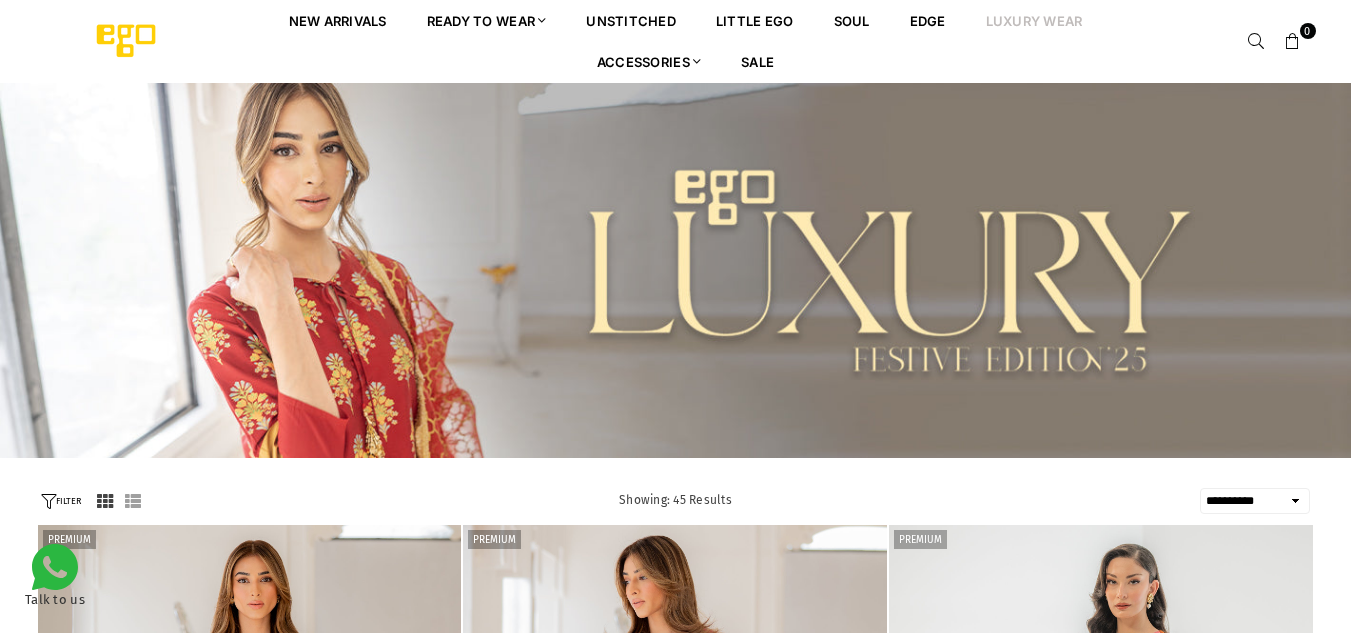 select on "**********" 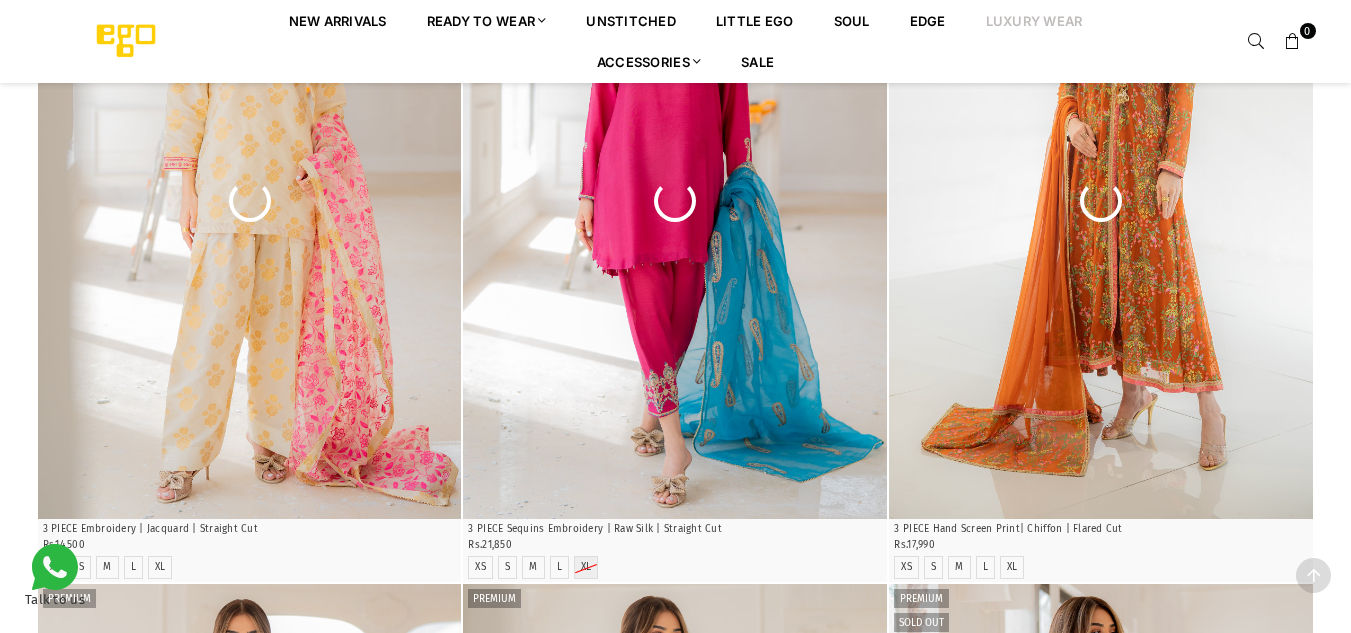 scroll, scrollTop: 660, scrollLeft: 0, axis: vertical 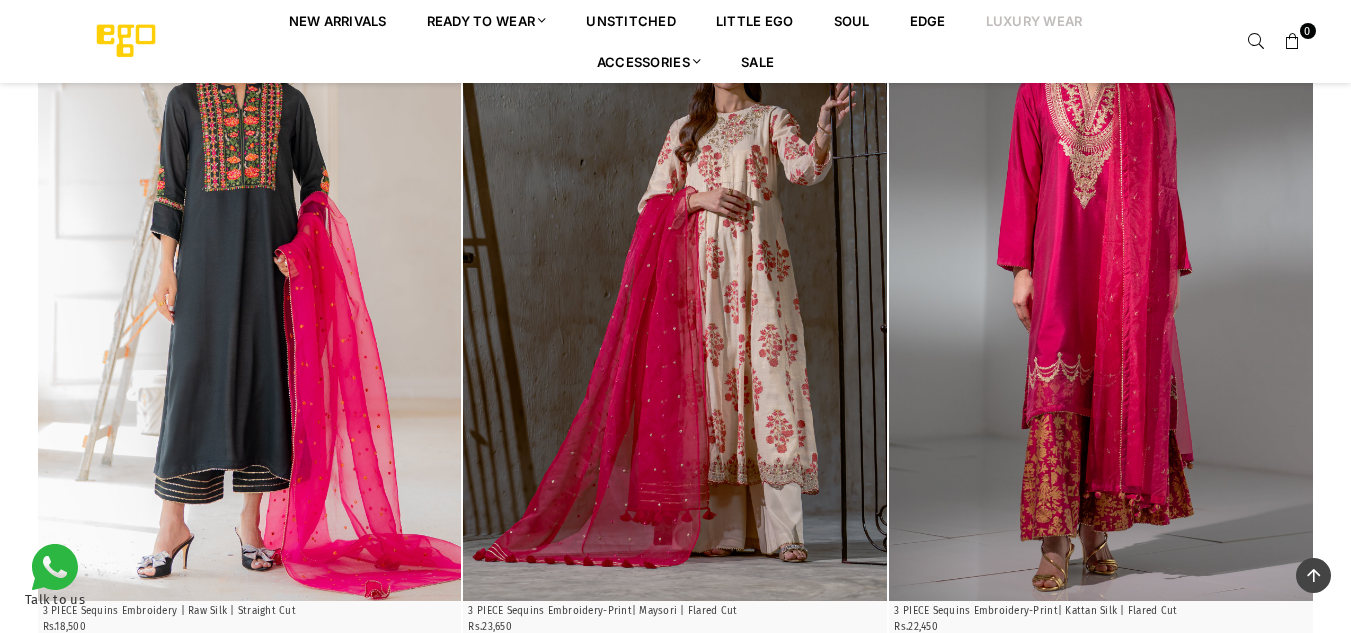 drag, startPoint x: 1365, startPoint y: 177, endPoint x: 1365, endPoint y: 492, distance: 315 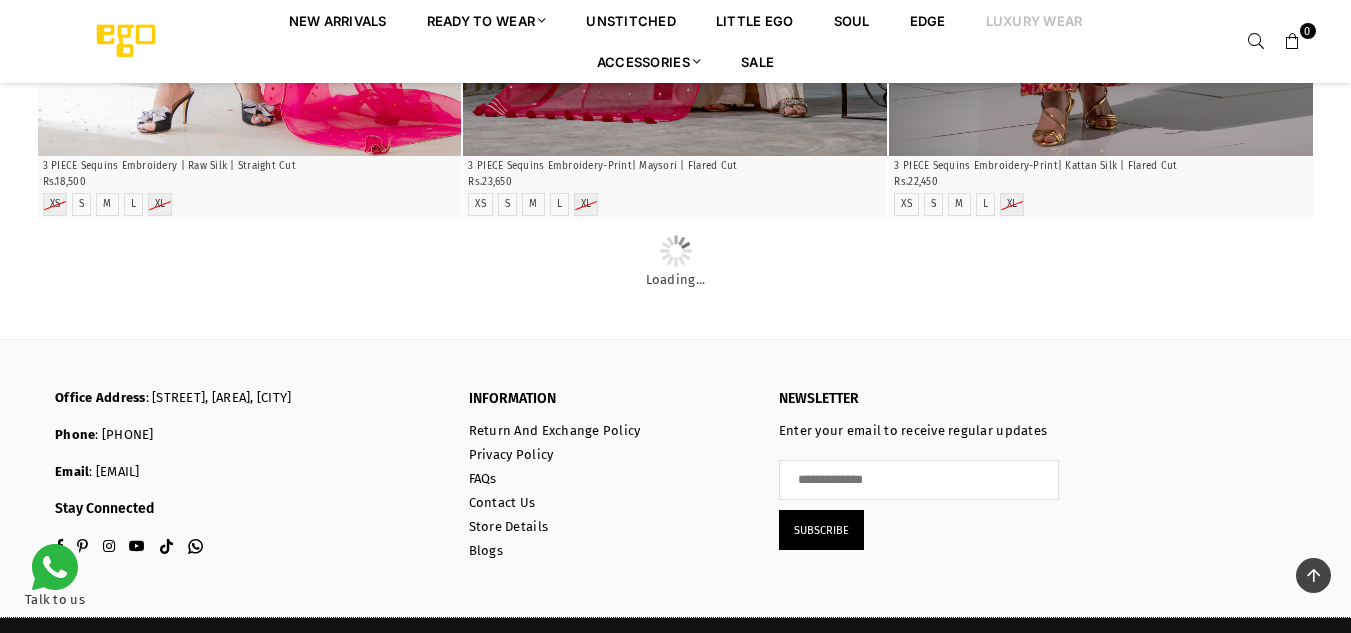 scroll, scrollTop: 3132, scrollLeft: 0, axis: vertical 